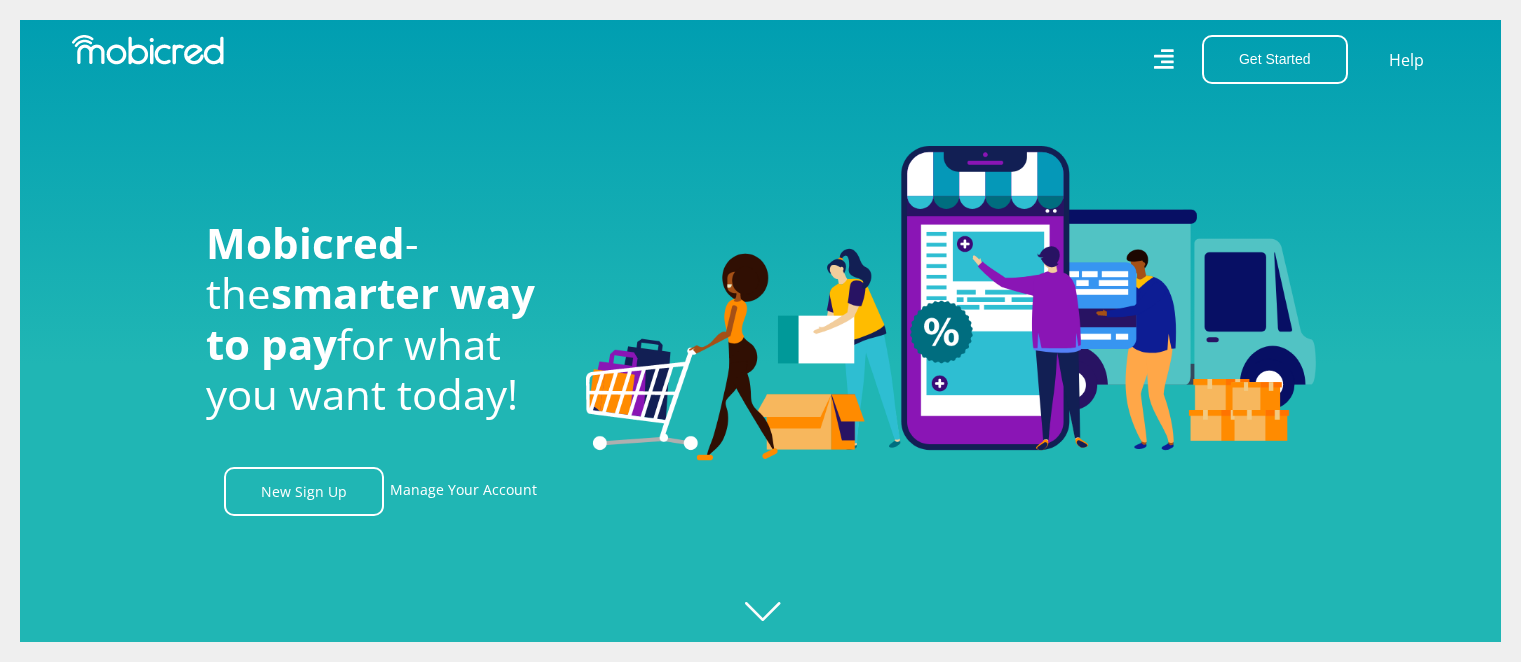 scroll, scrollTop: 0, scrollLeft: 0, axis: both 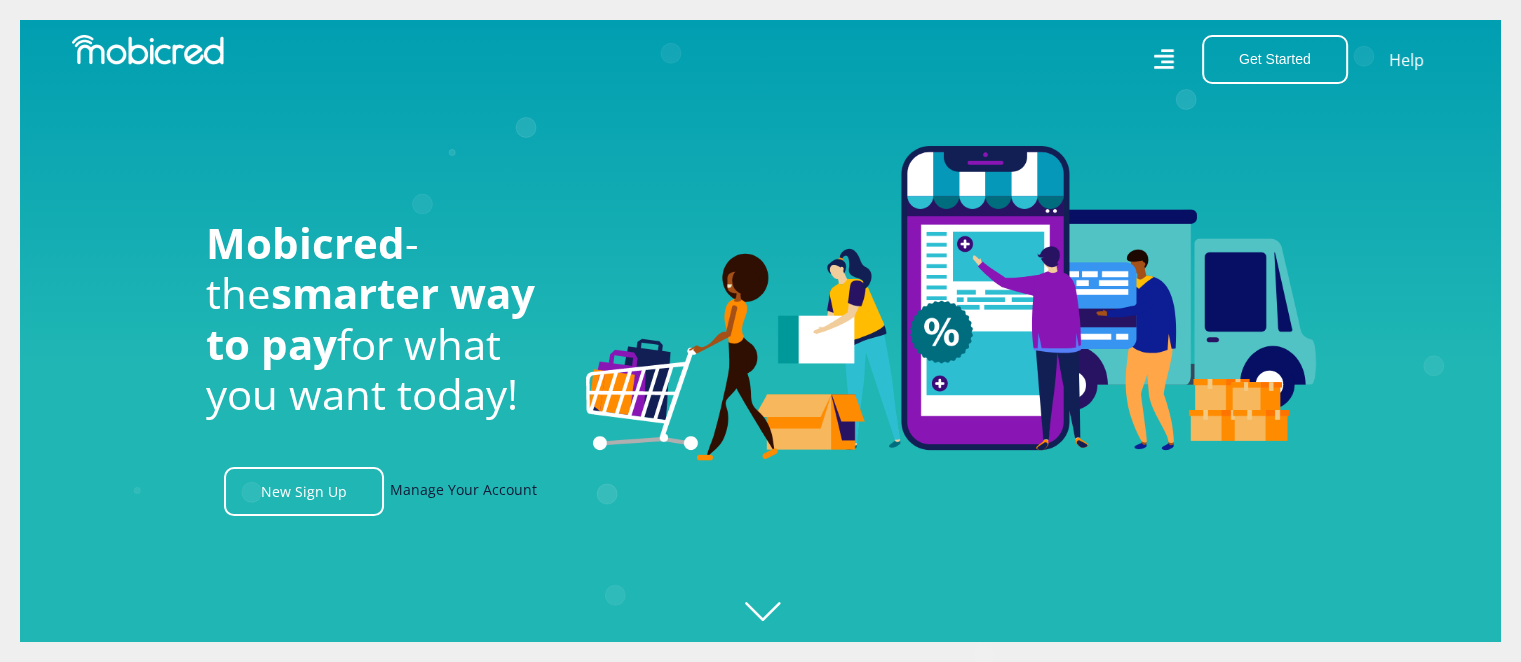 click on "Manage Your Account" at bounding box center [463, 491] 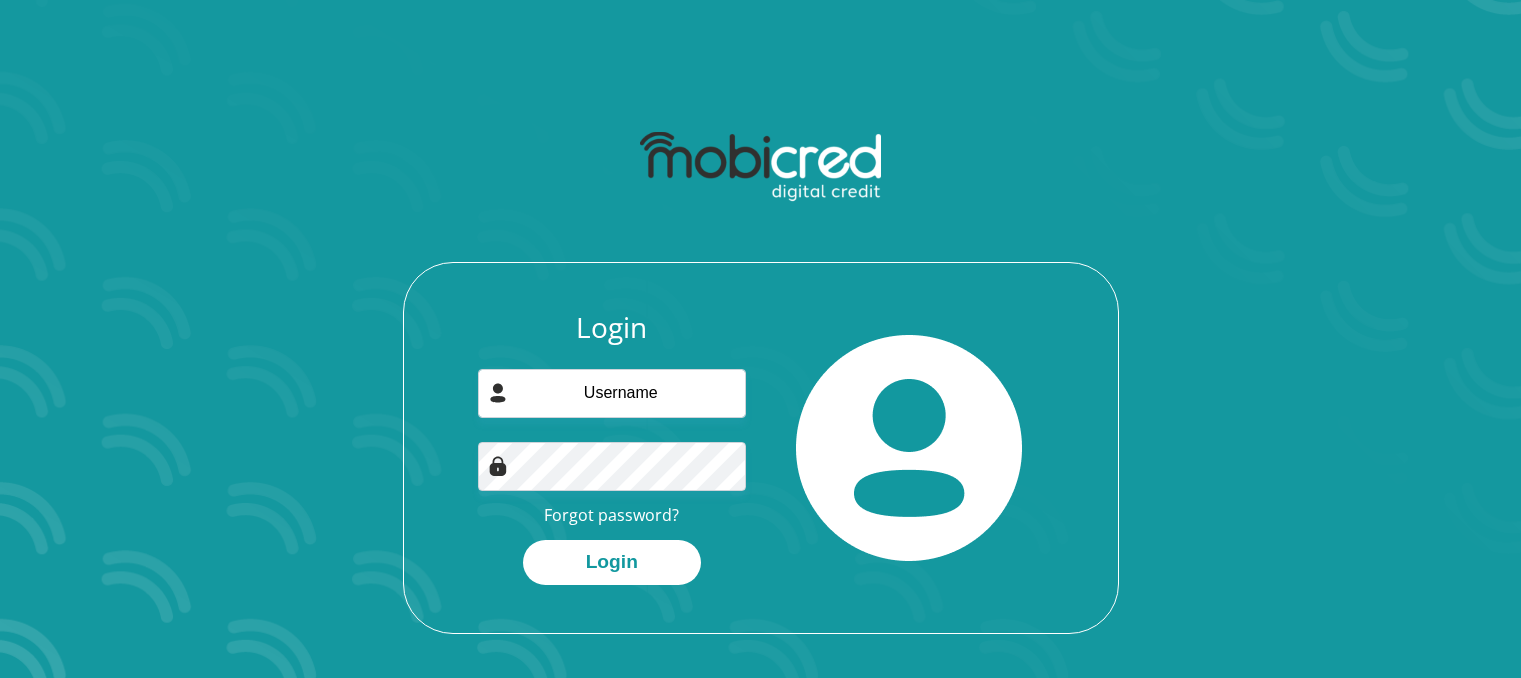 scroll, scrollTop: 0, scrollLeft: 0, axis: both 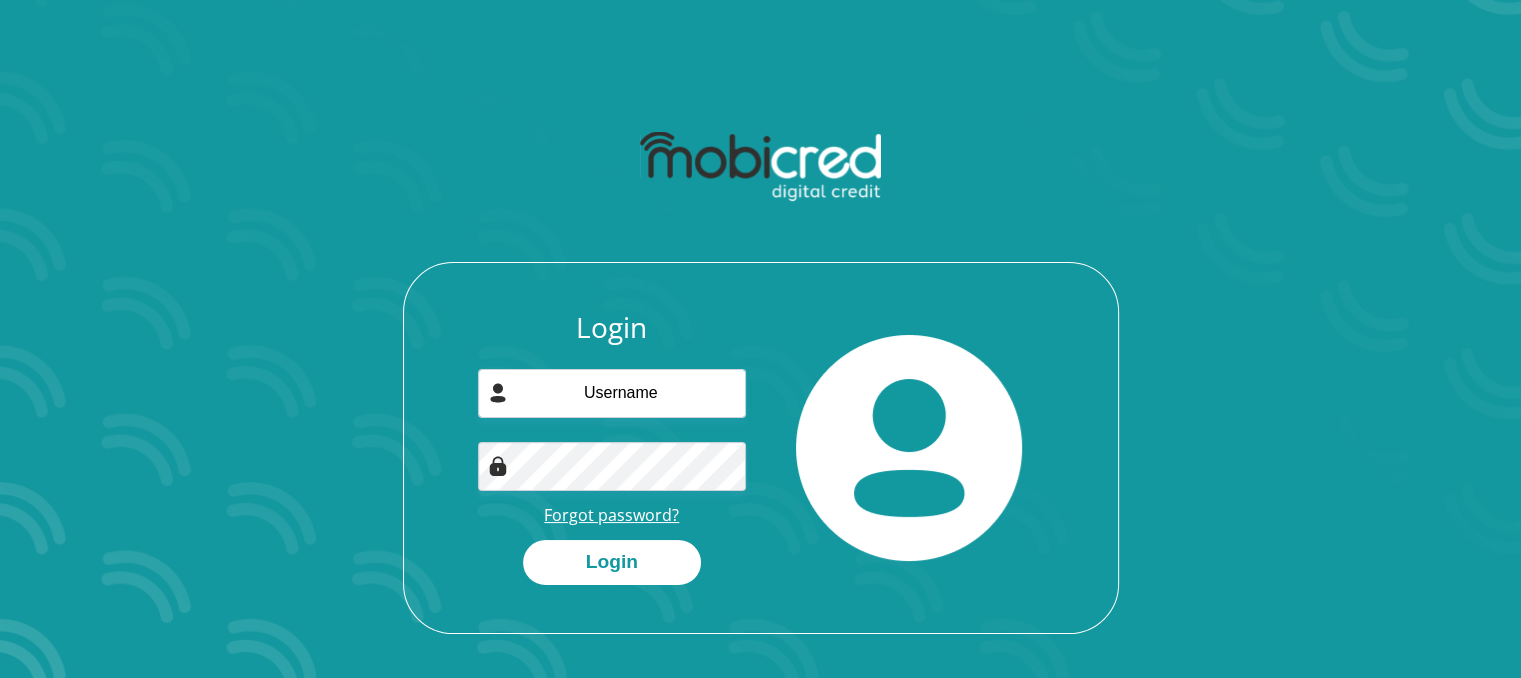 click on "Forgot password?" at bounding box center (611, 515) 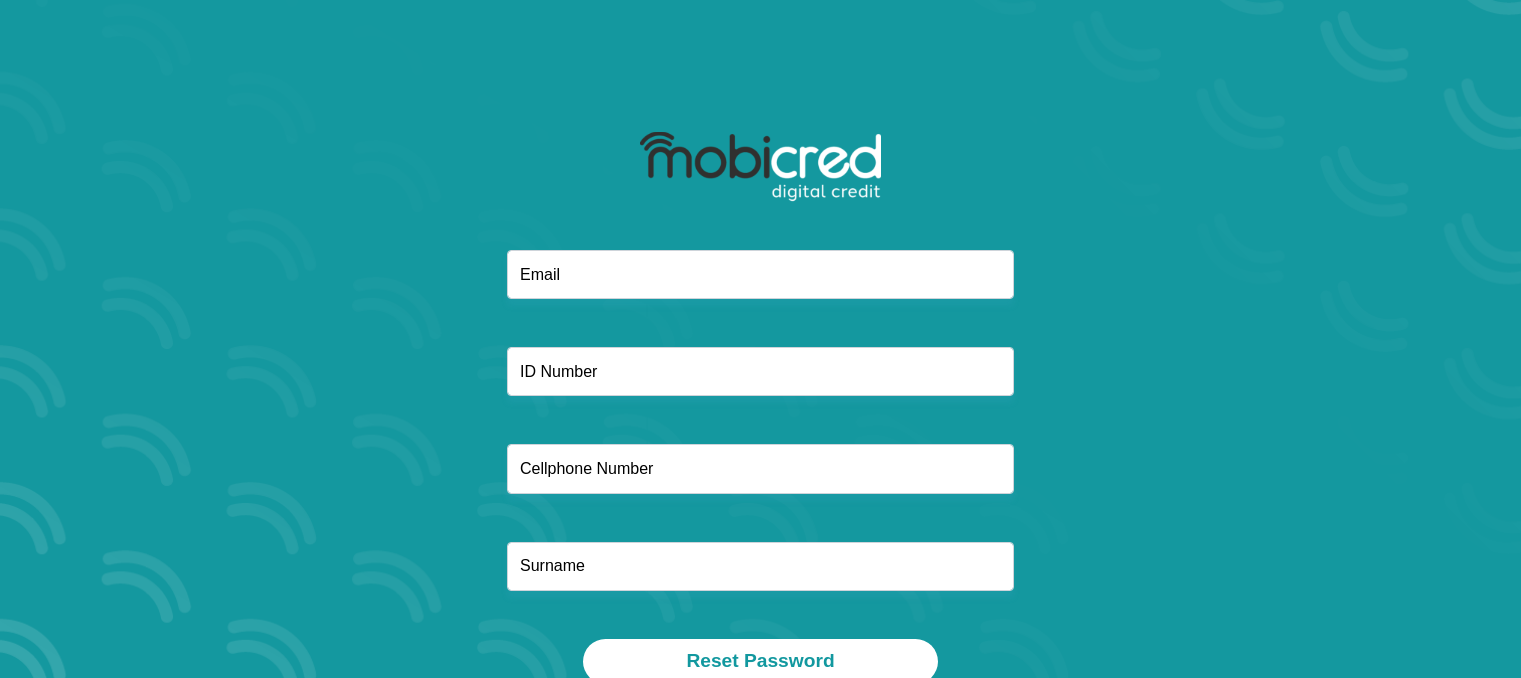 scroll, scrollTop: 0, scrollLeft: 0, axis: both 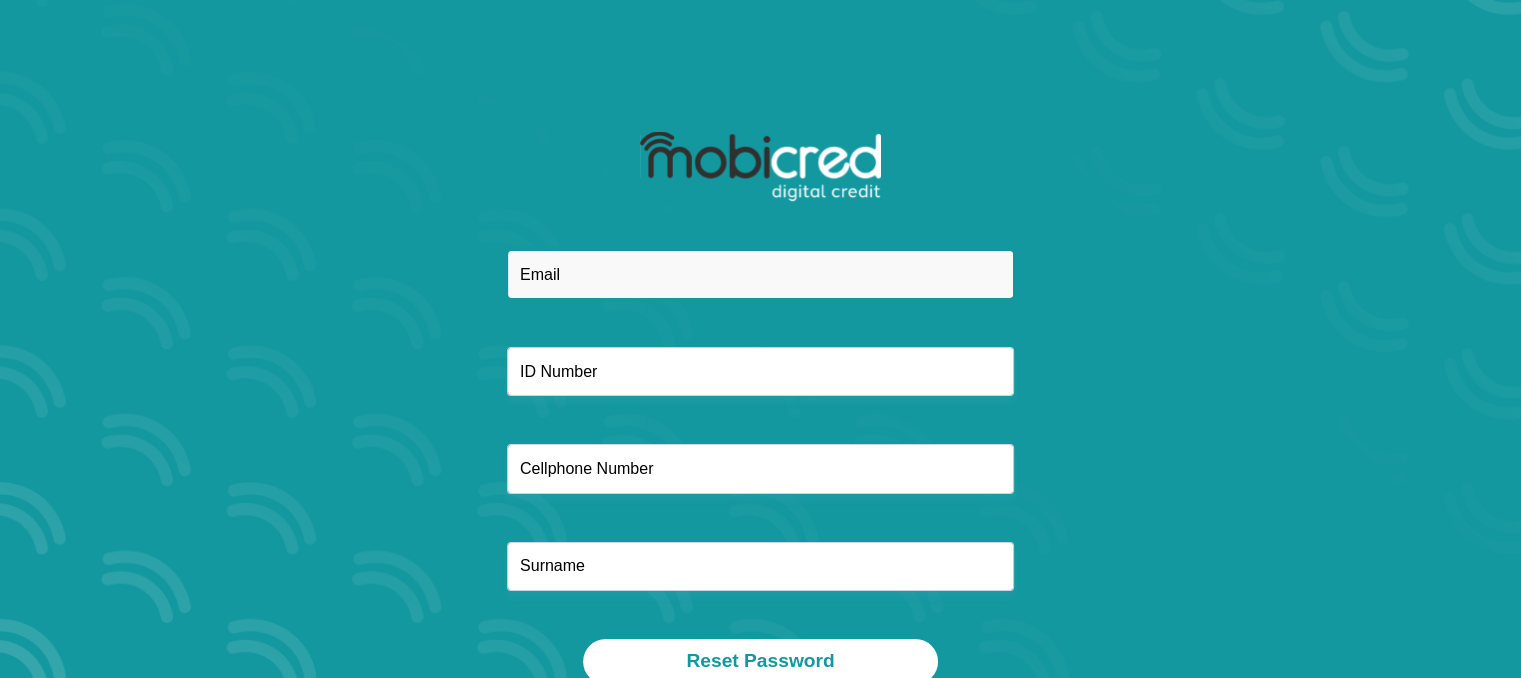 click at bounding box center (760, 274) 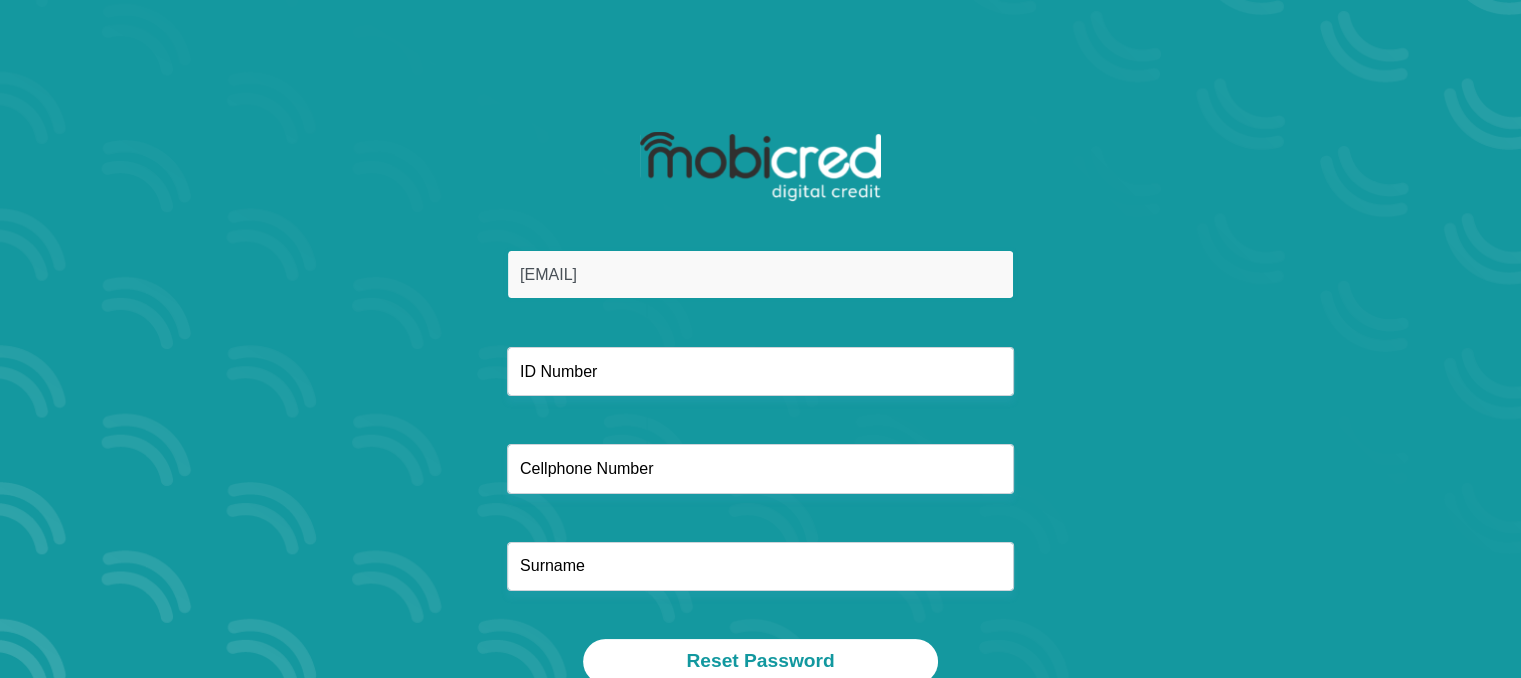 type on "[USERNAME]@[DOMAIN]" 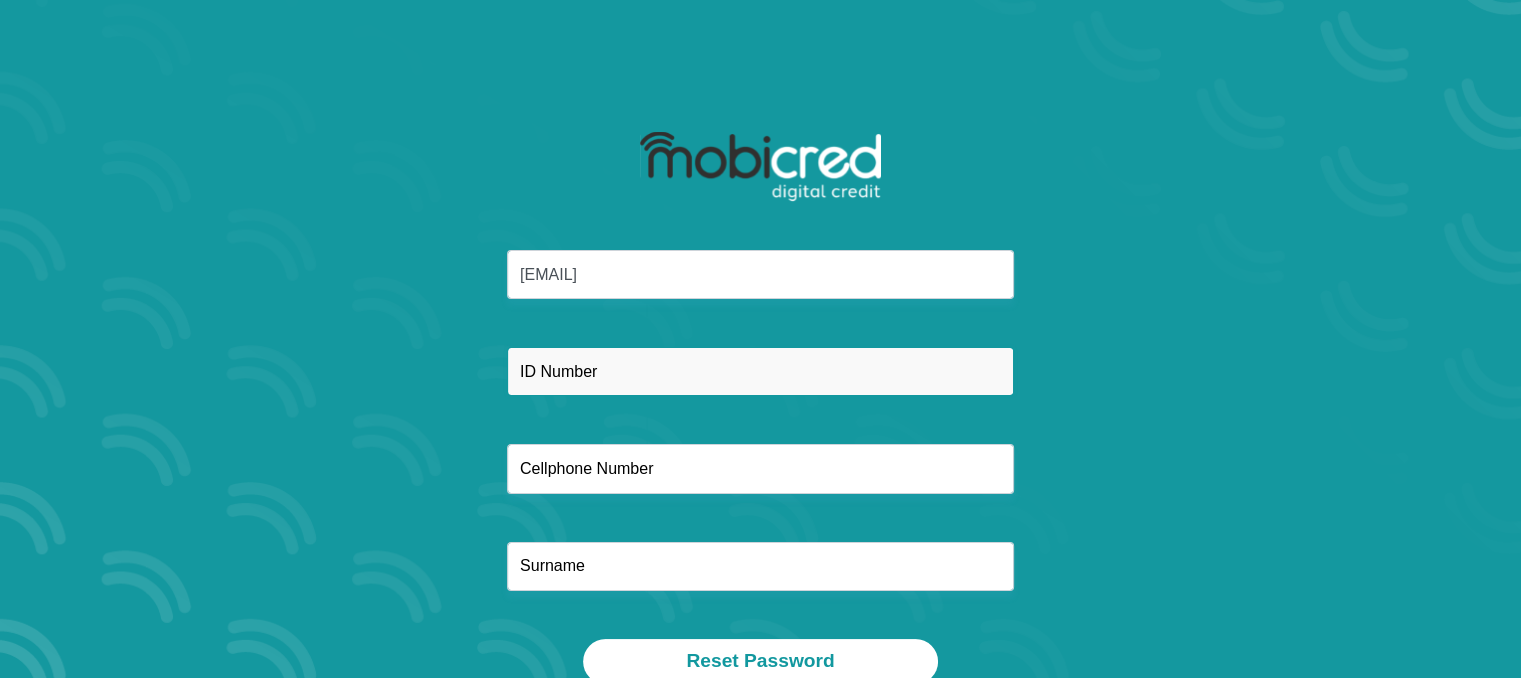 click at bounding box center (760, 371) 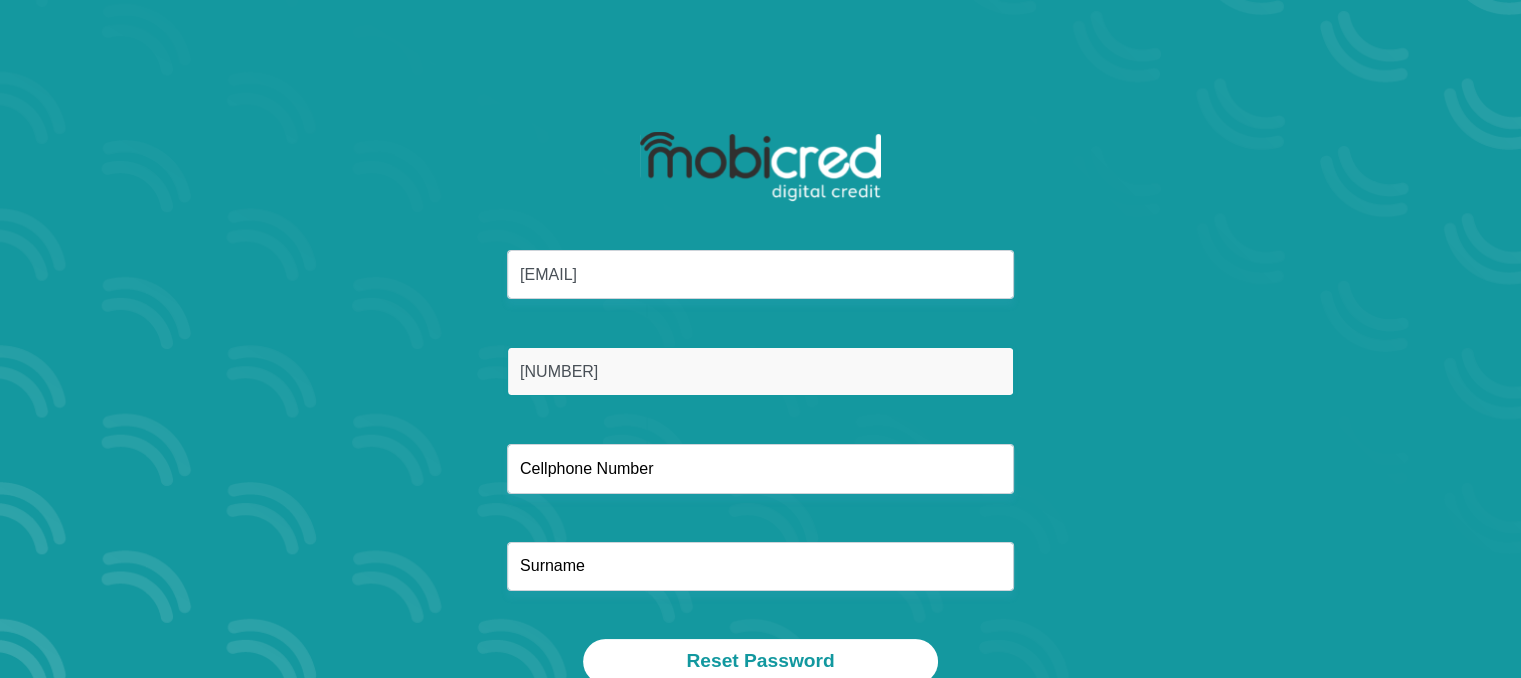 type on "9604150188084" 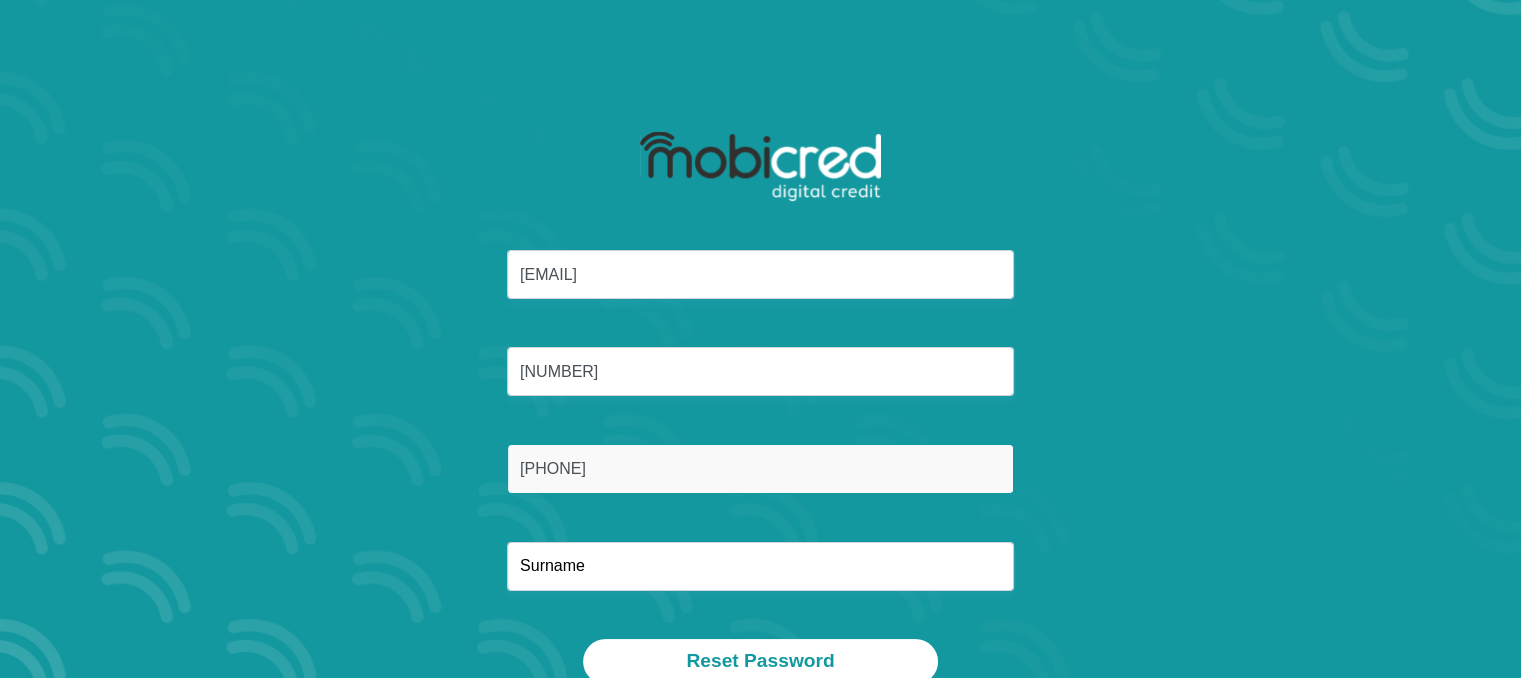 scroll, scrollTop: 100, scrollLeft: 0, axis: vertical 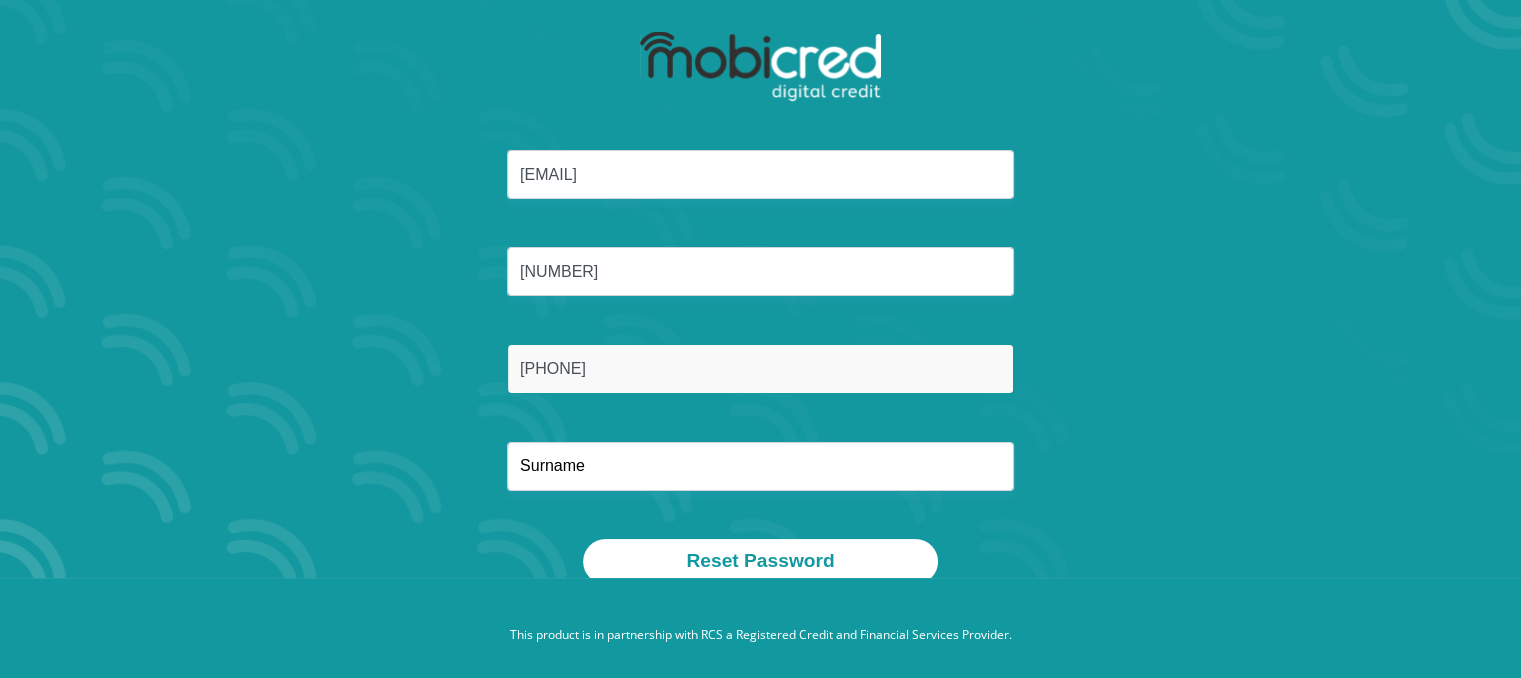 type on "0662553764" 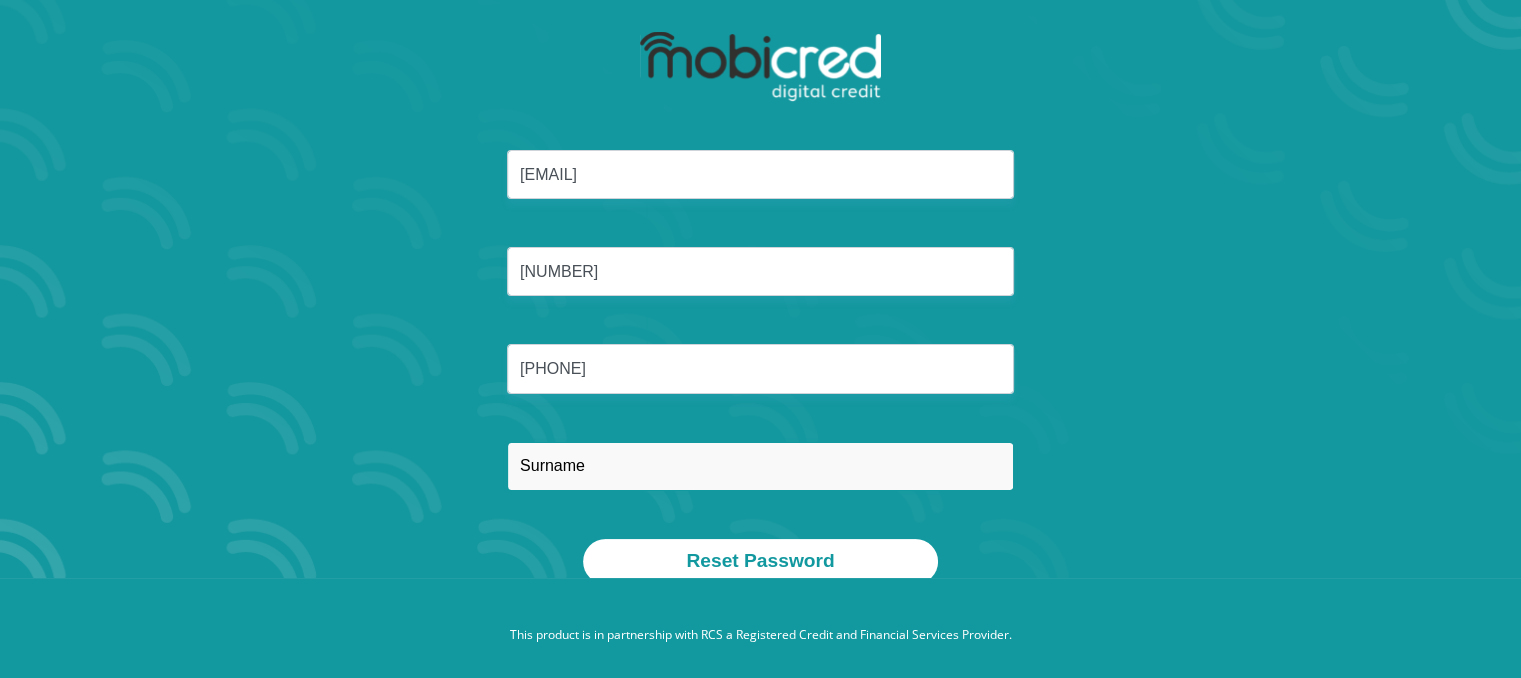 click at bounding box center [760, 466] 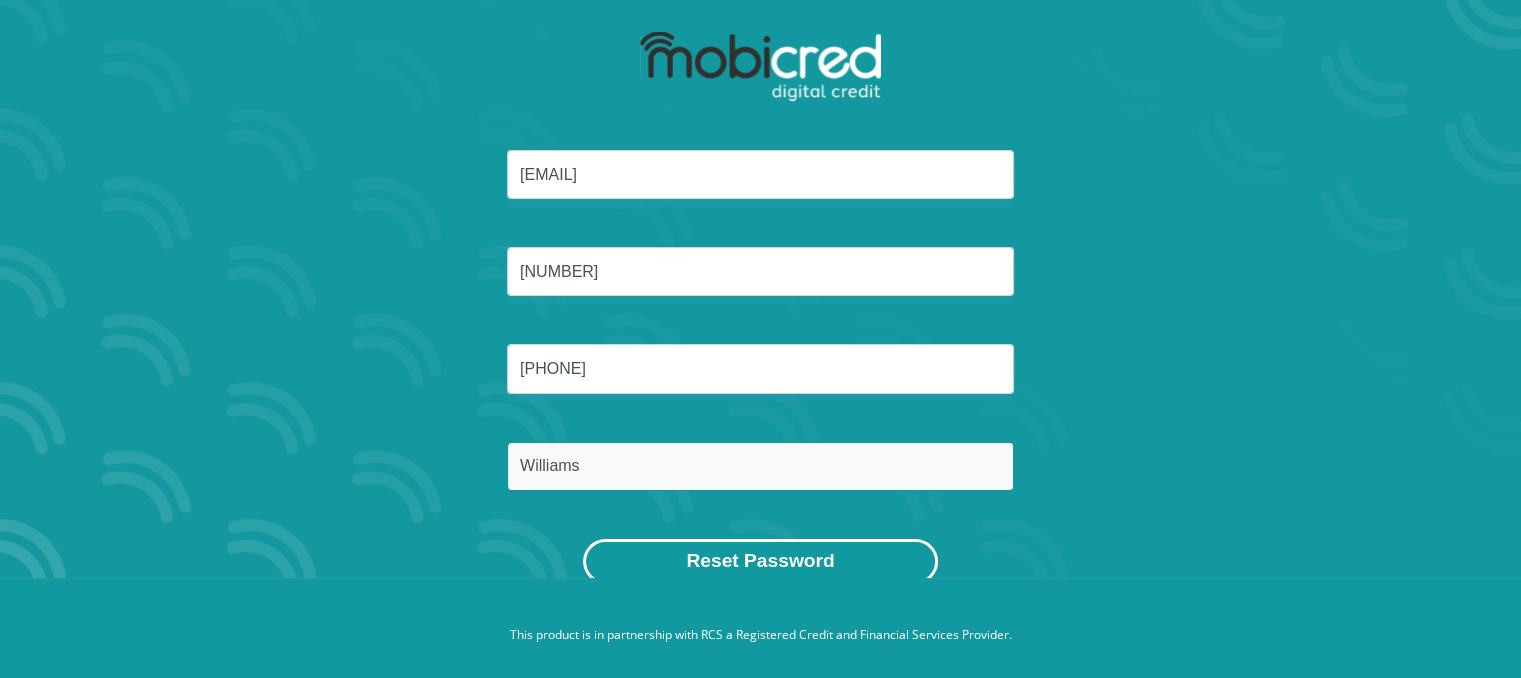 type on "Williams" 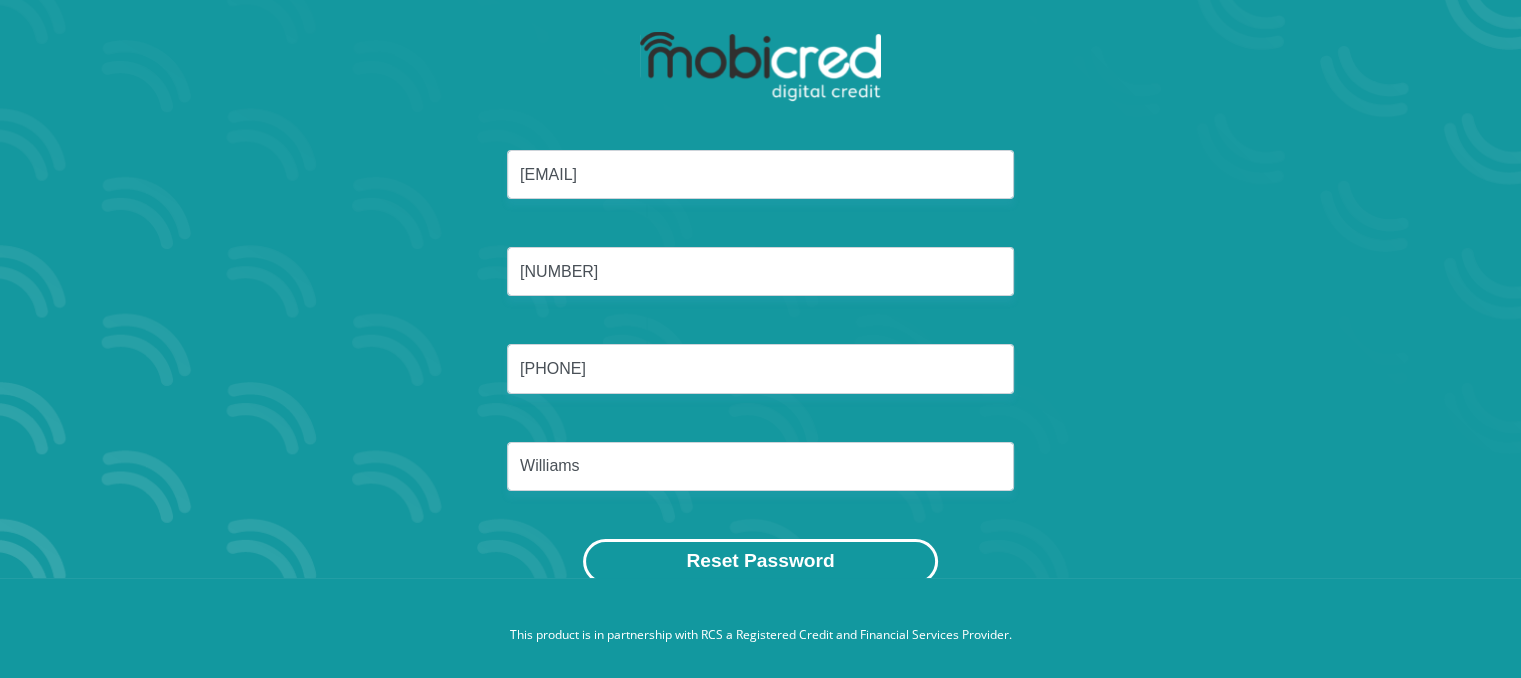 click on "Reset Password" at bounding box center [760, 561] 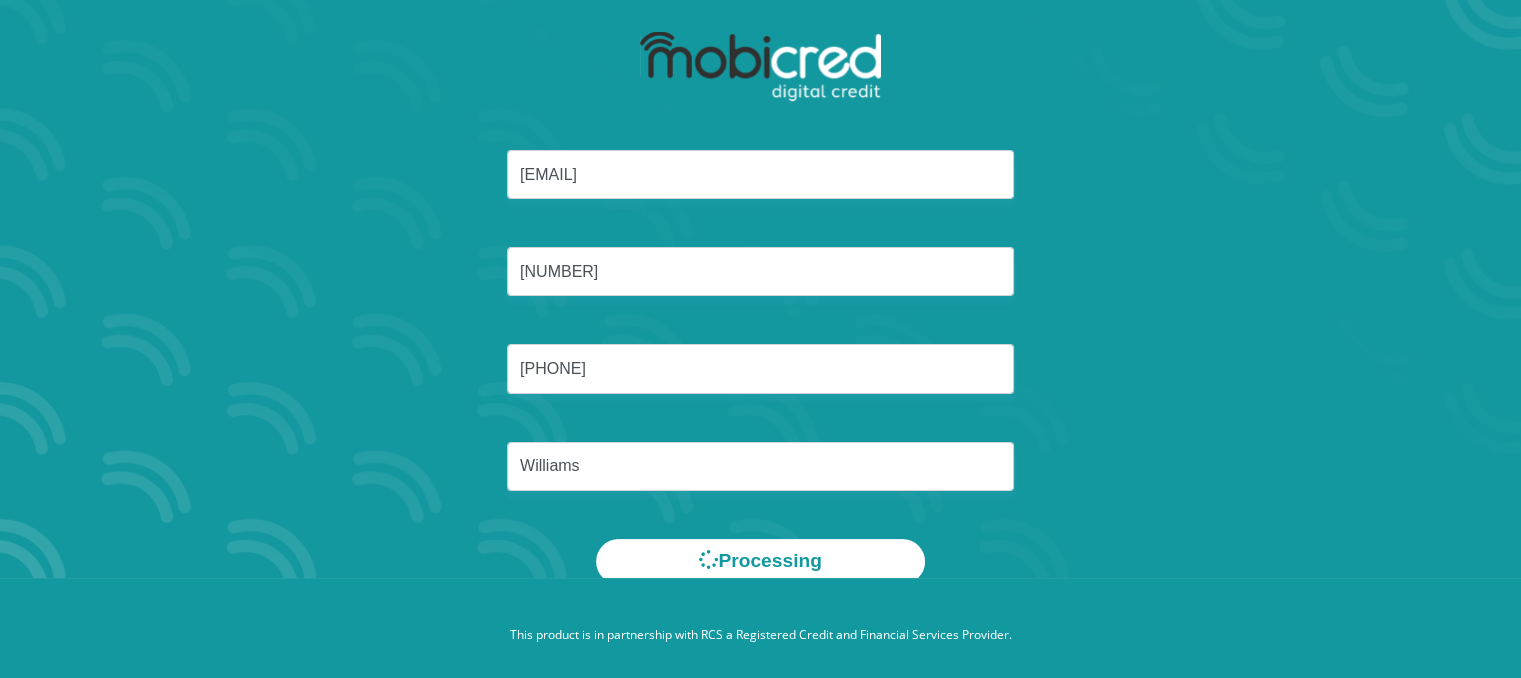 scroll, scrollTop: 0, scrollLeft: 0, axis: both 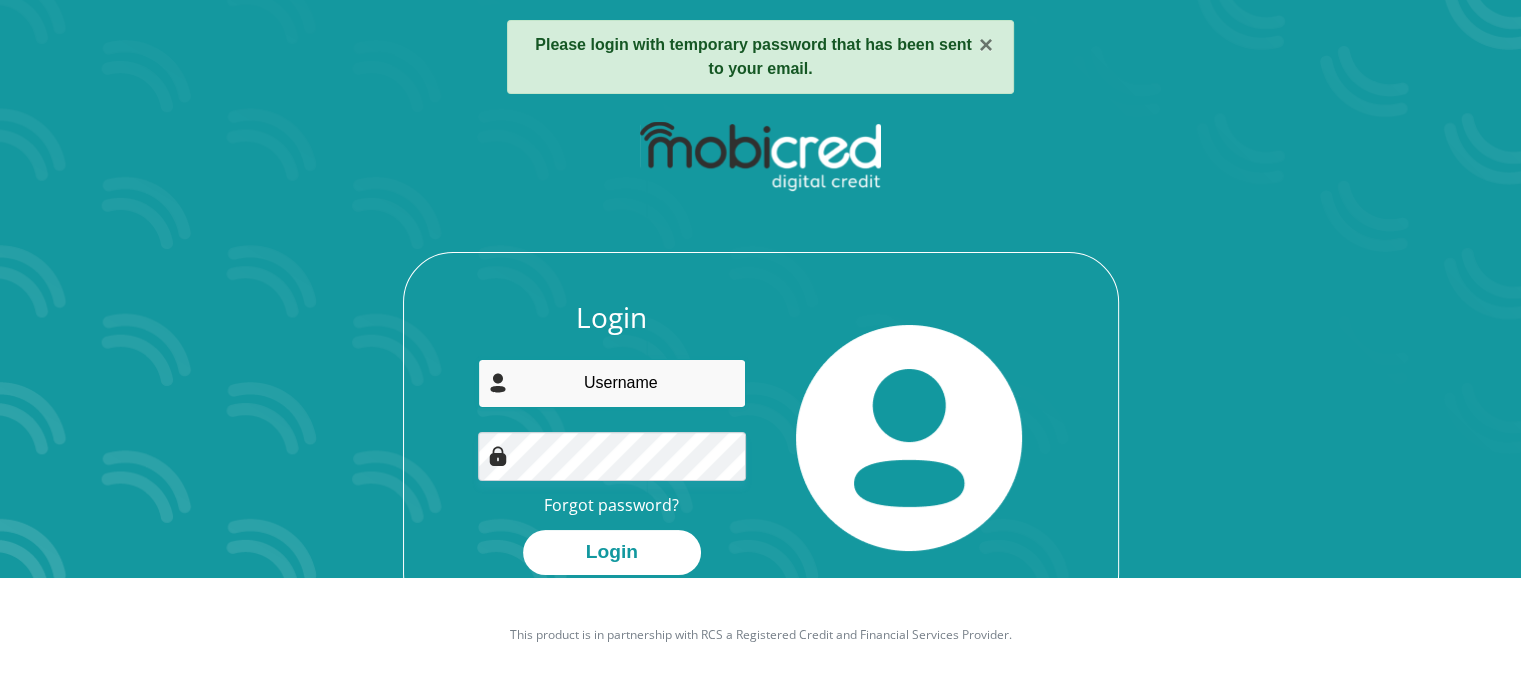 click at bounding box center [612, 383] 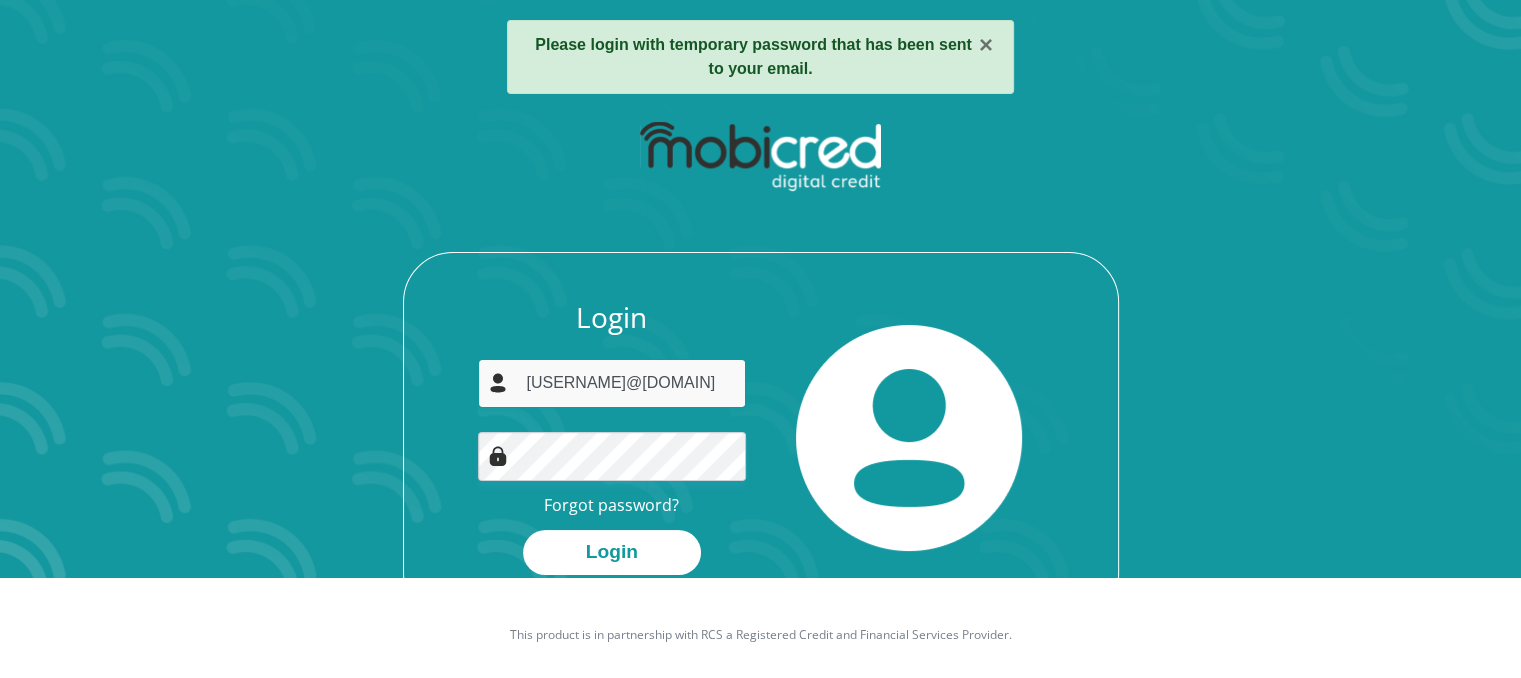 type on "lindseykaylla@gmail.com" 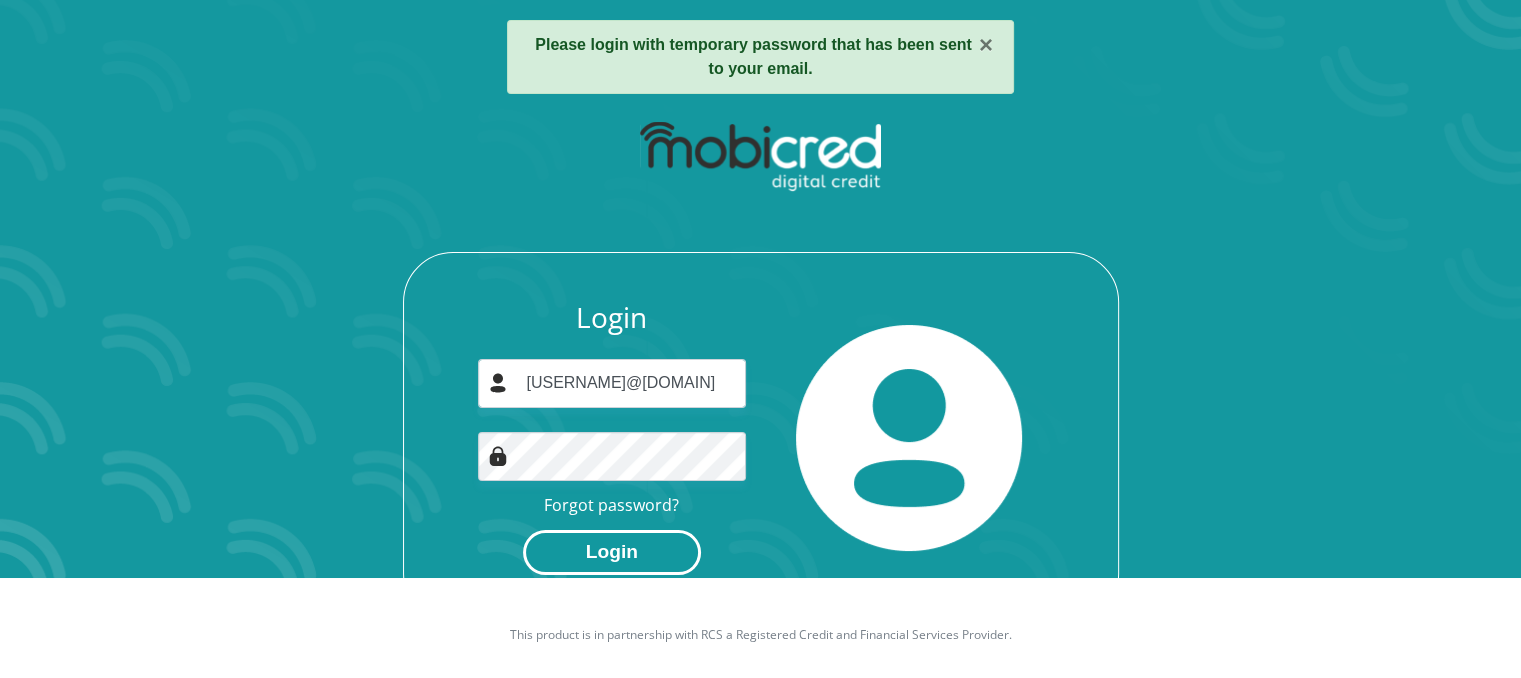 click on "Login" at bounding box center (612, 552) 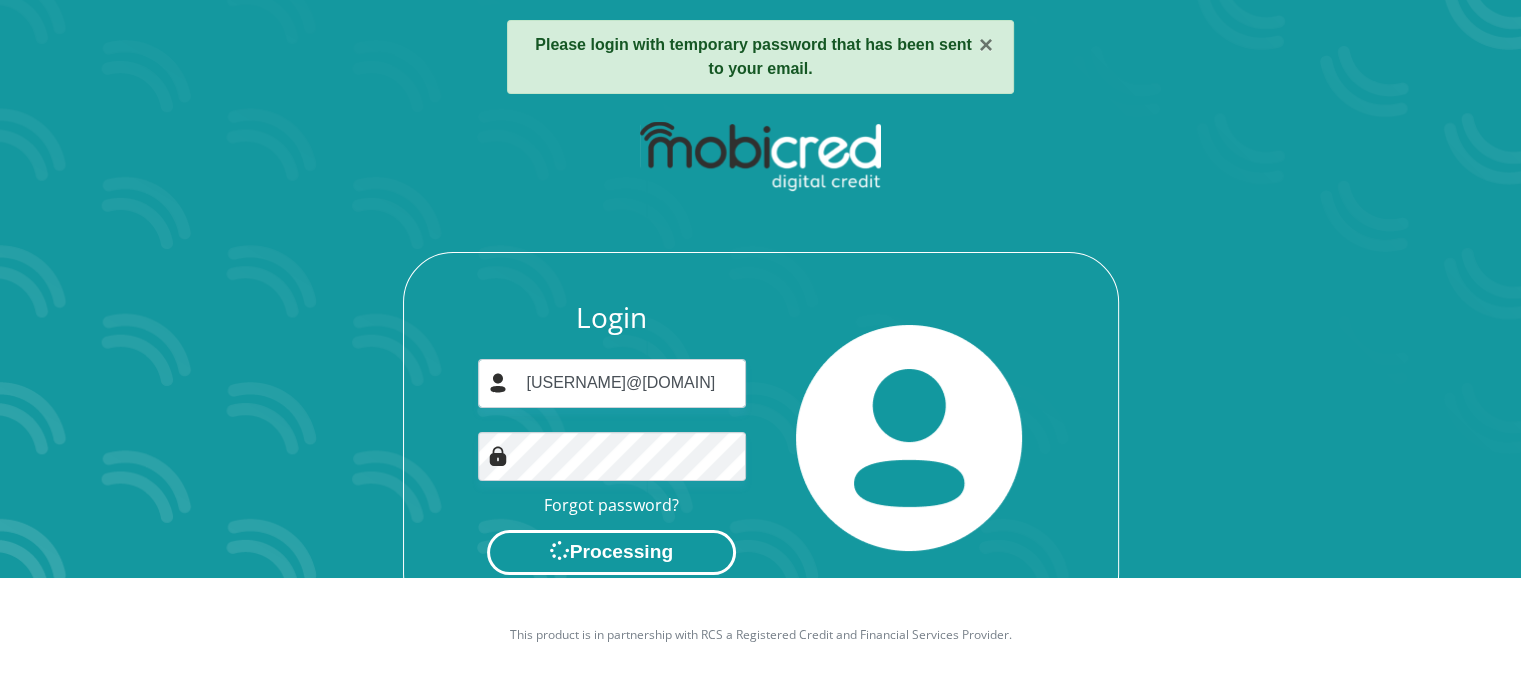 scroll, scrollTop: 0, scrollLeft: 0, axis: both 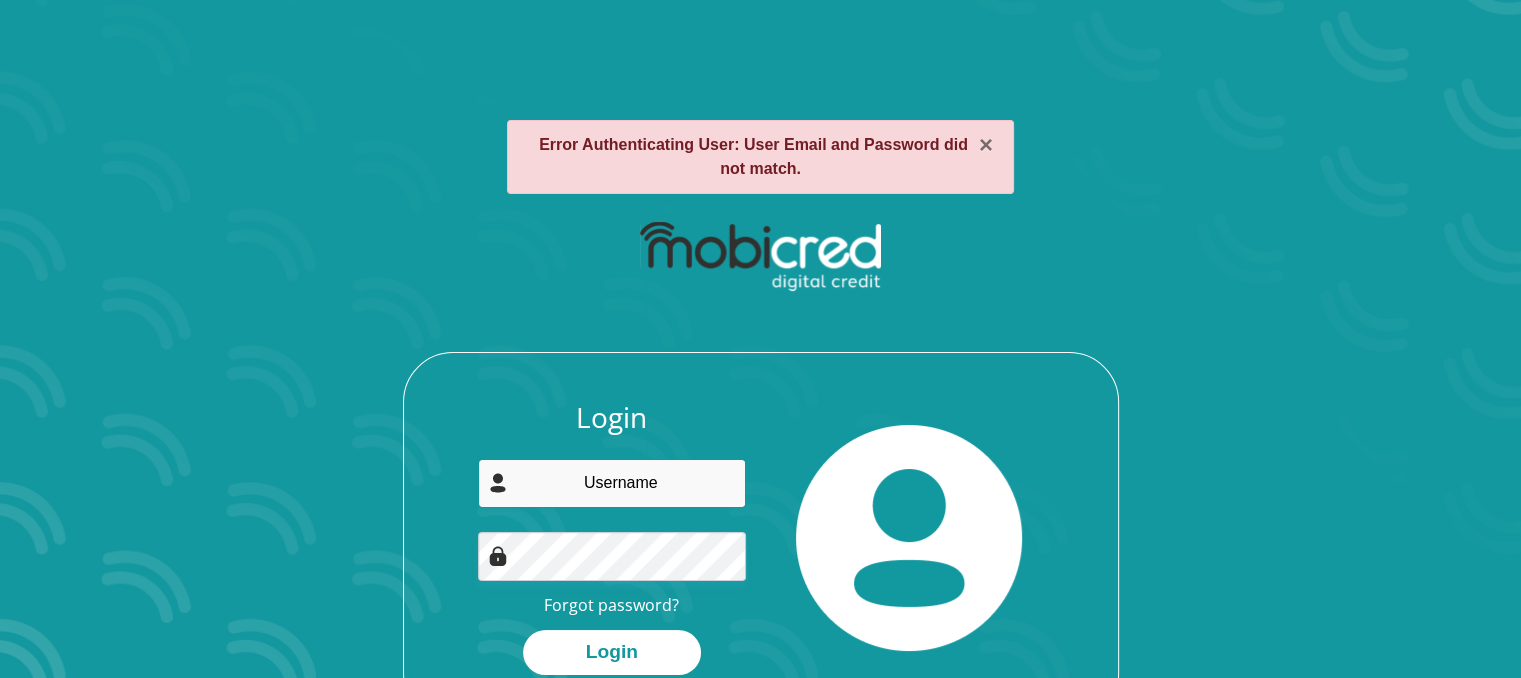 click at bounding box center [612, 483] 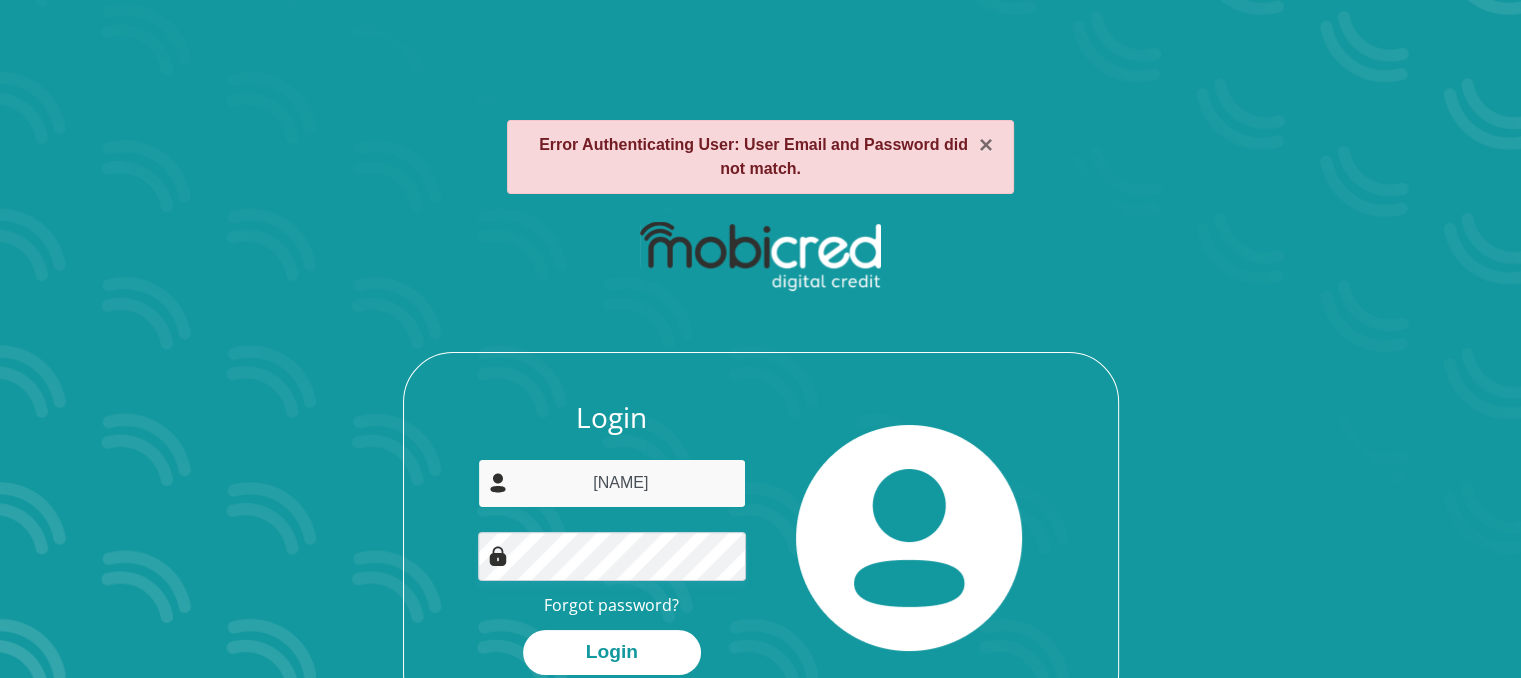 click on "[USERNAME]" at bounding box center [612, 483] 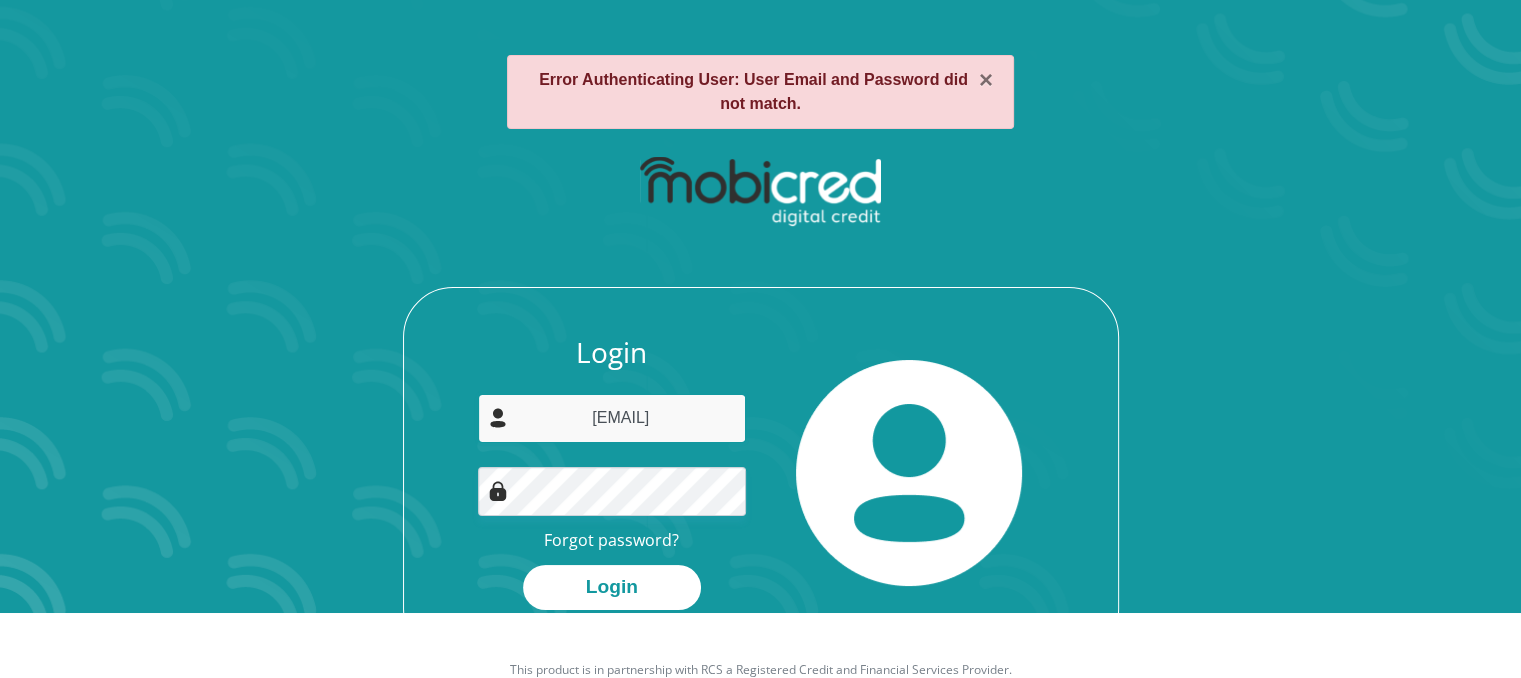 scroll, scrollTop: 100, scrollLeft: 0, axis: vertical 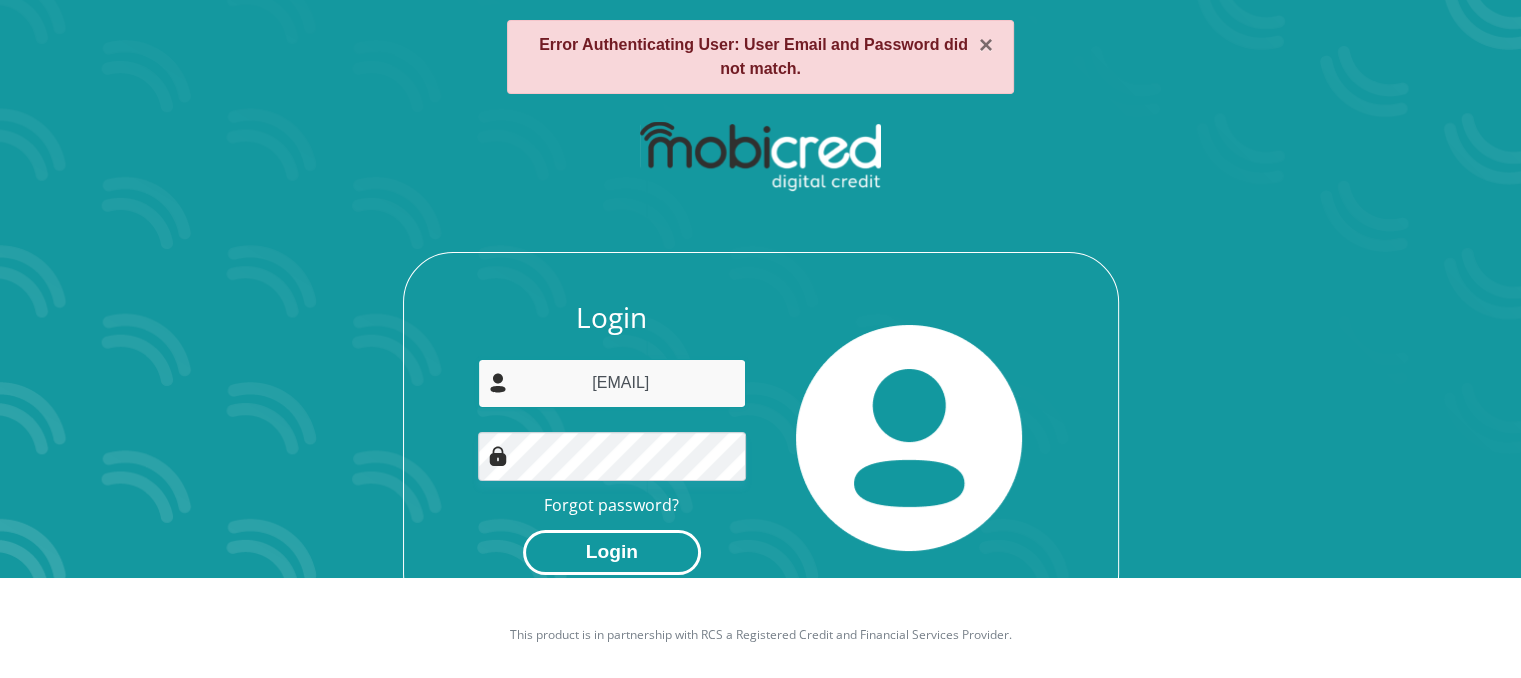 type on "[USERNAME]@[DOMAIN]" 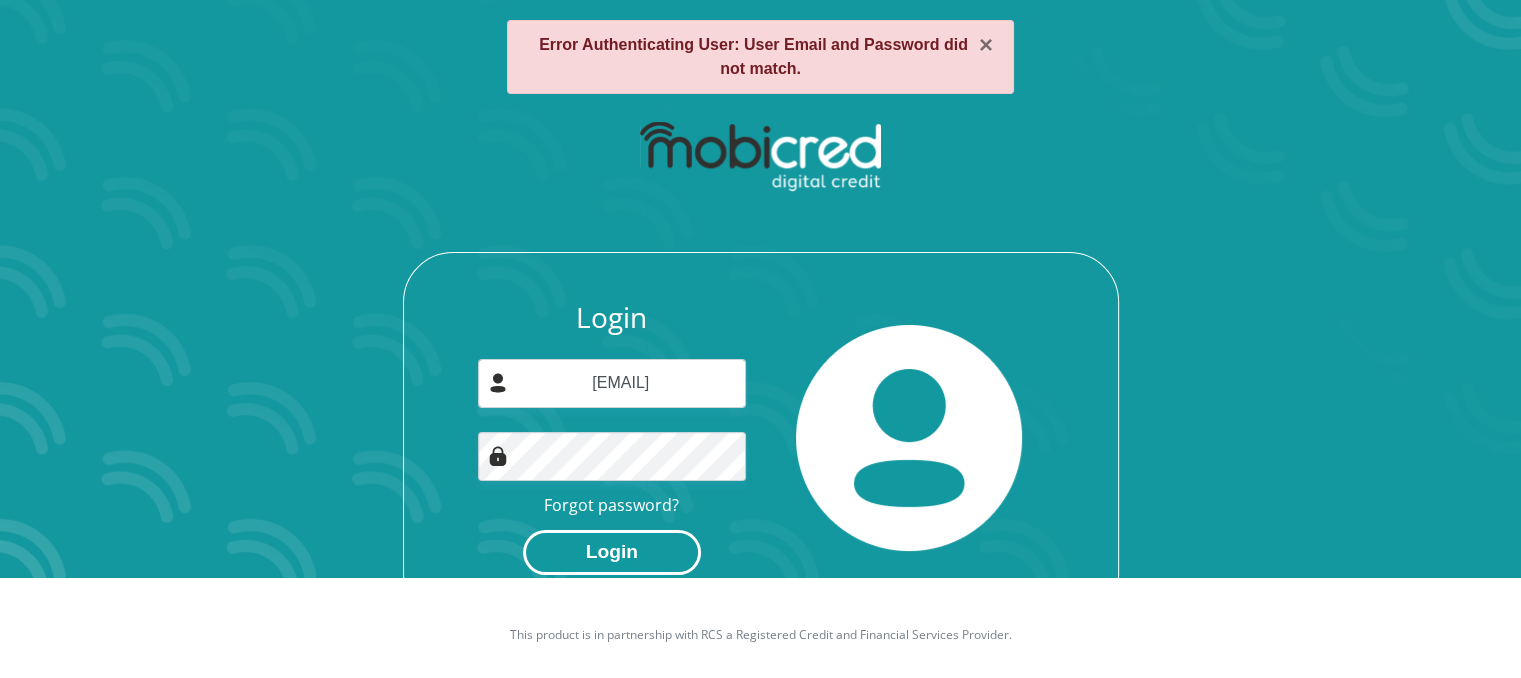 click on "Login" at bounding box center (612, 552) 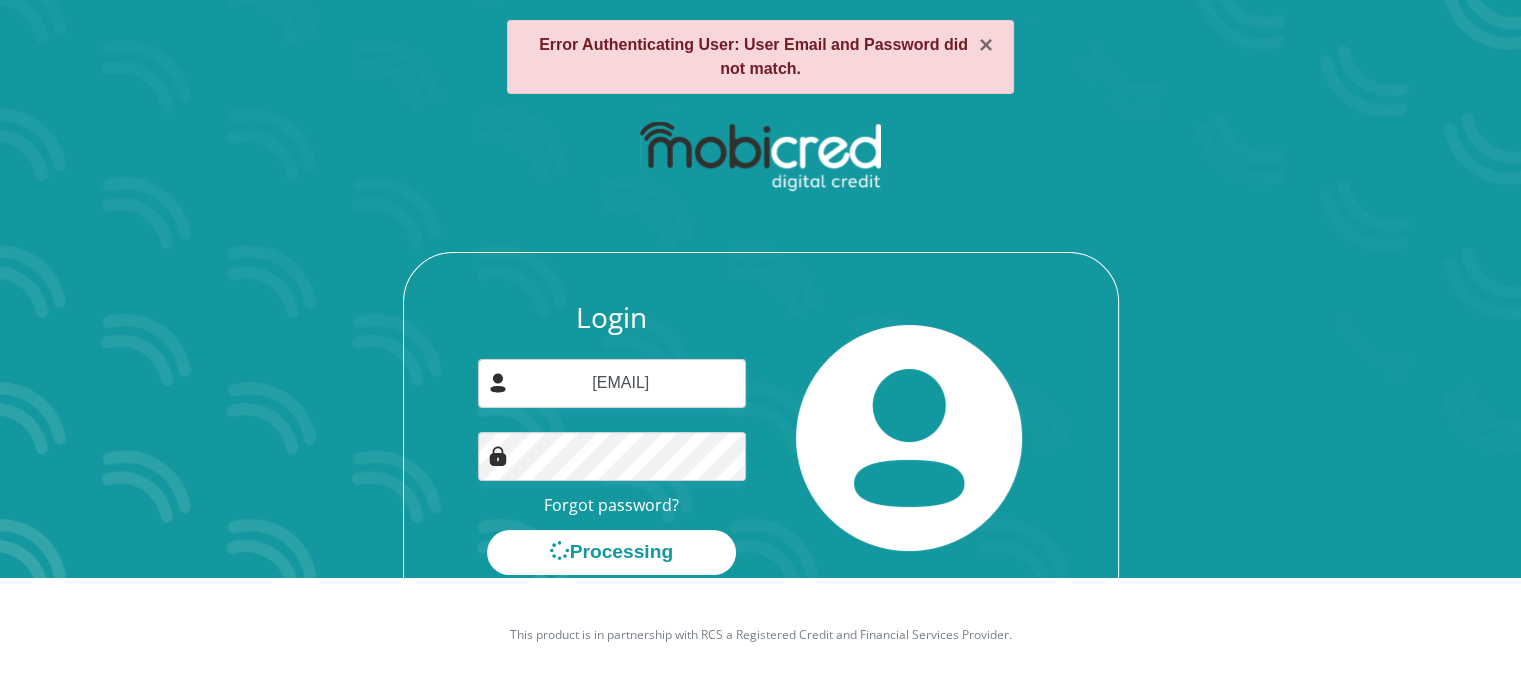 scroll, scrollTop: 0, scrollLeft: 0, axis: both 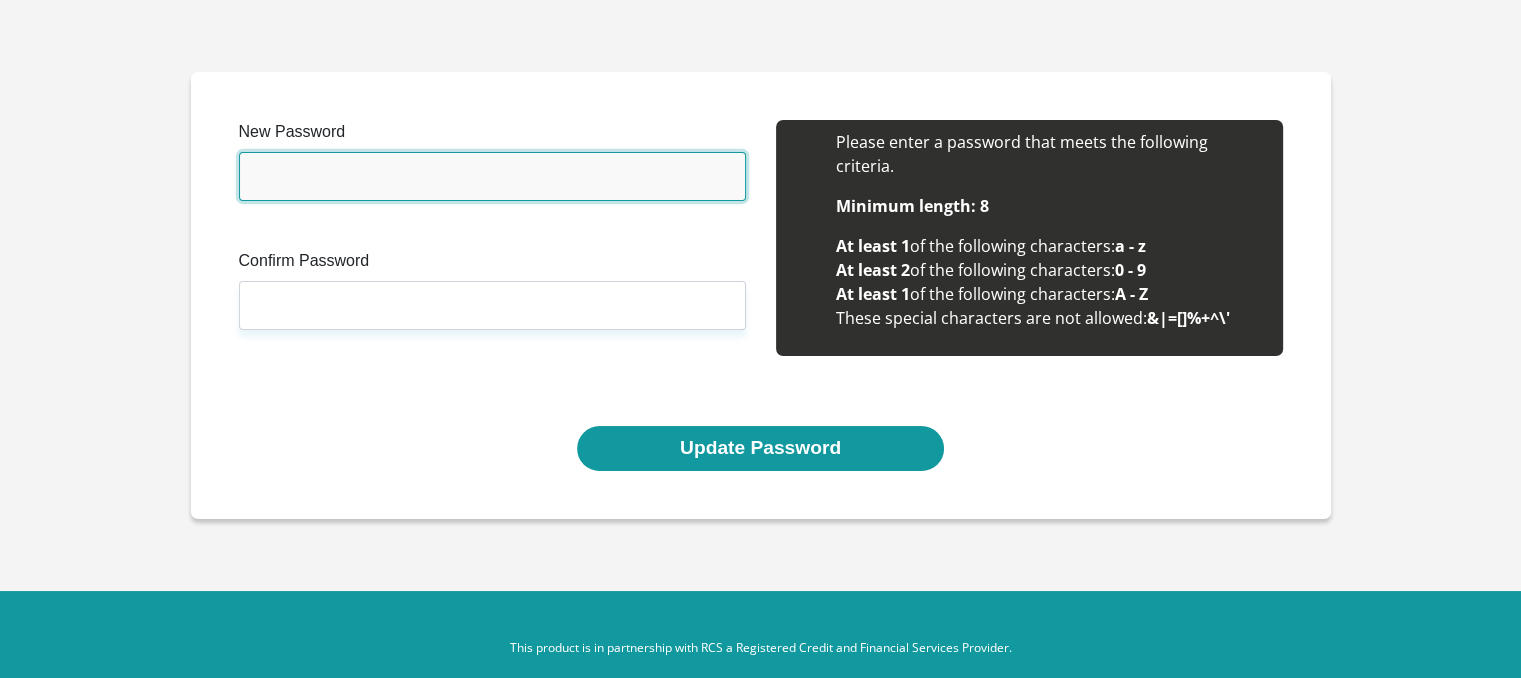 click on "New Password" at bounding box center (492, 176) 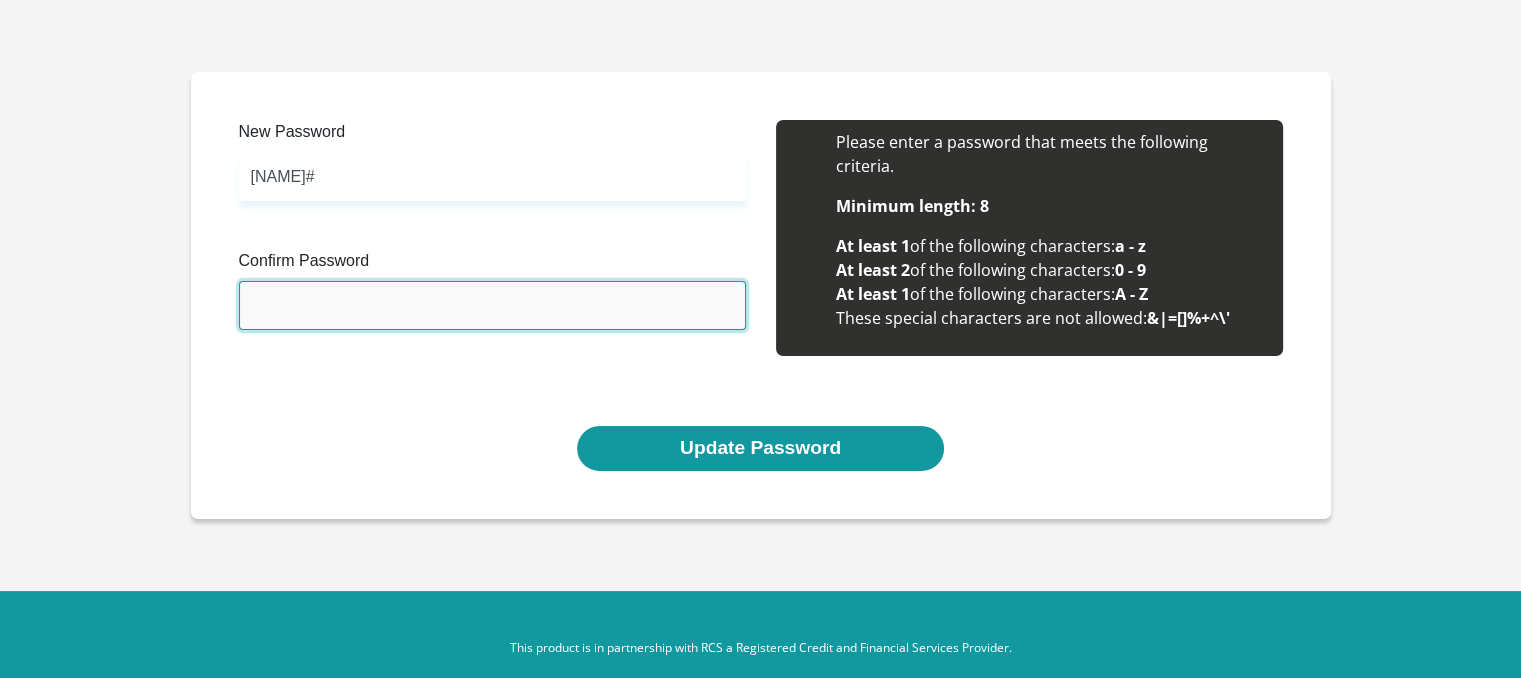 click on "Confirm Password" at bounding box center [492, 305] 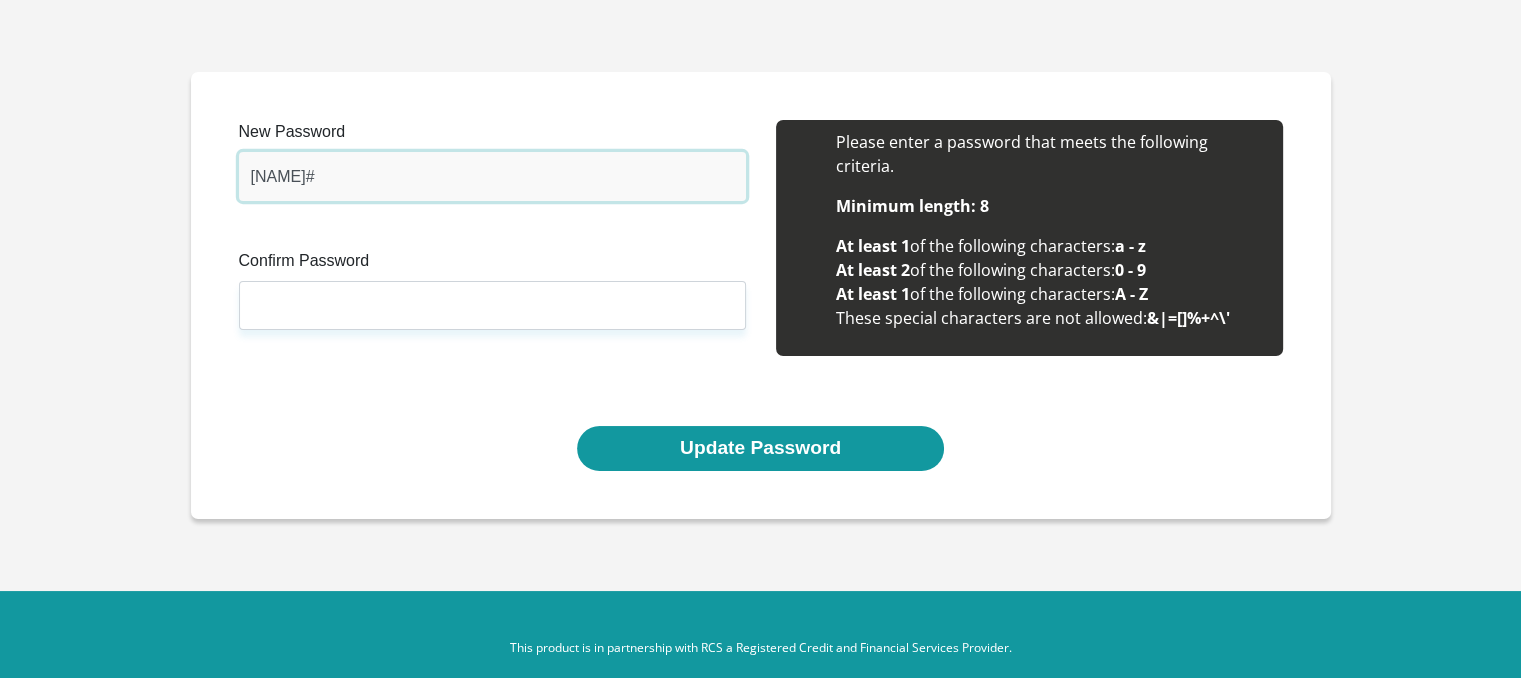 click on "[NAME]#" at bounding box center [492, 176] 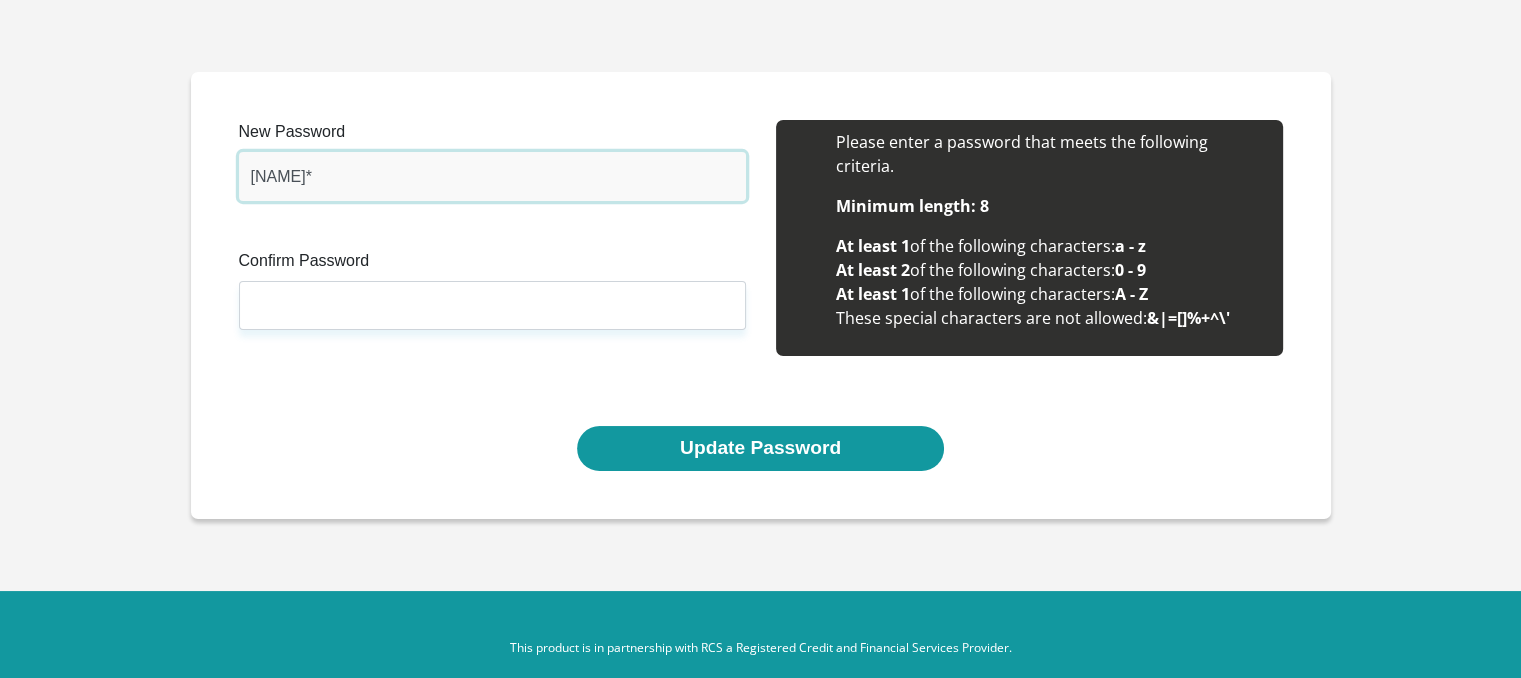 type on "[NAME]*" 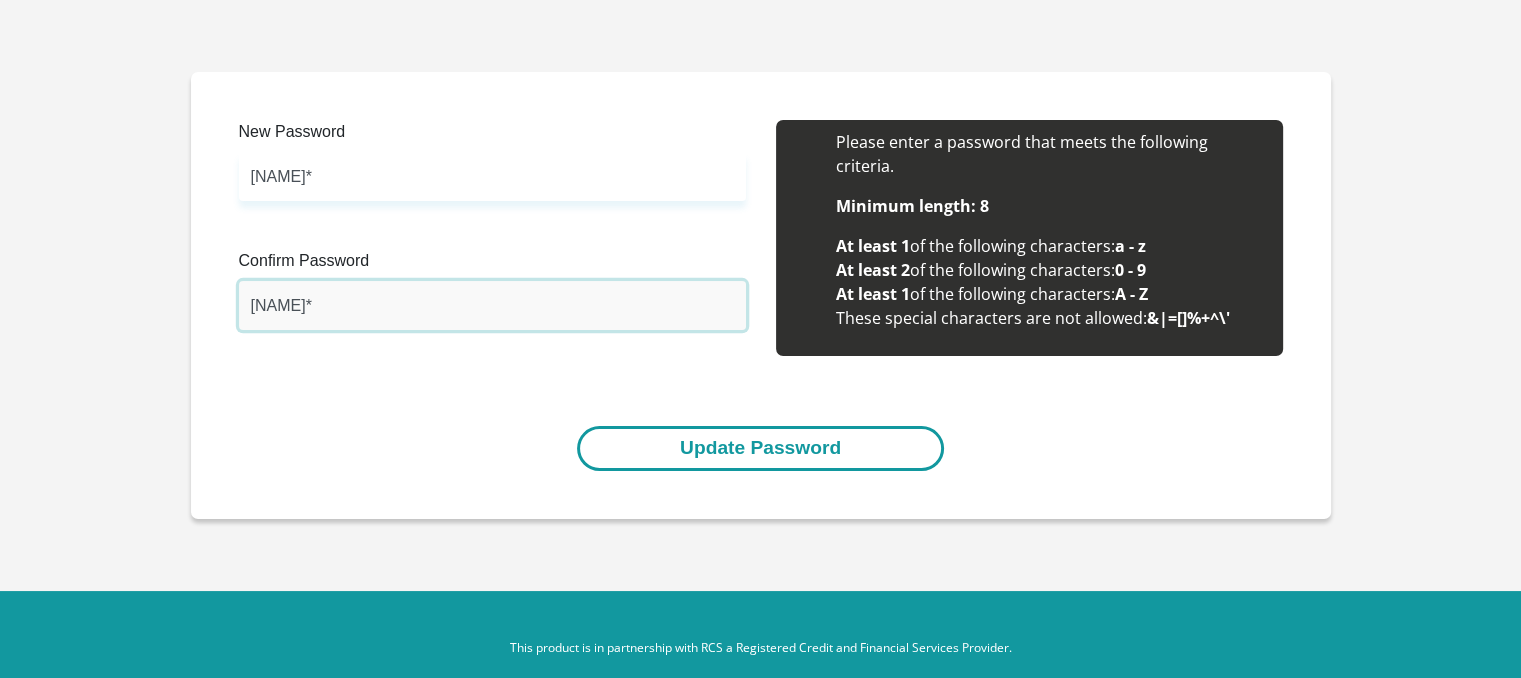 type on "[NAME]*" 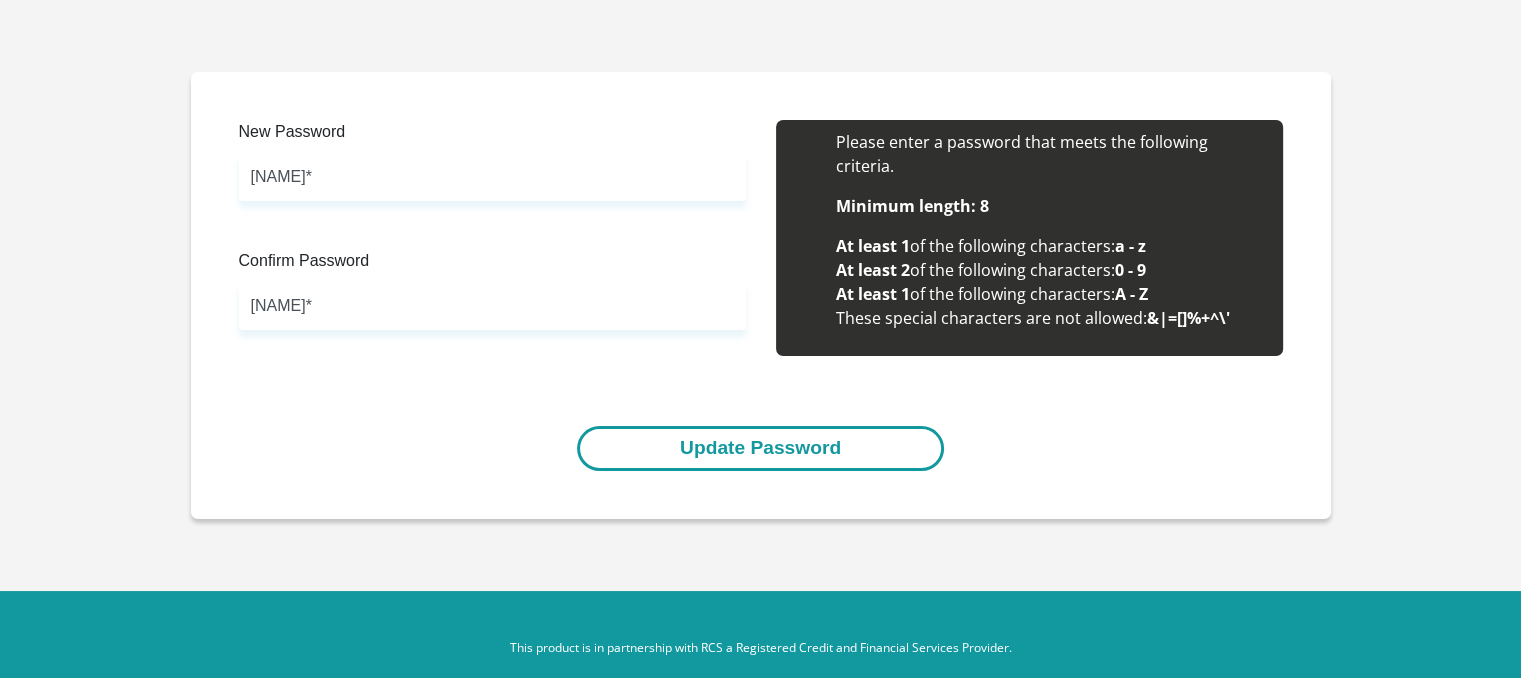click on "Update Password" at bounding box center [760, 448] 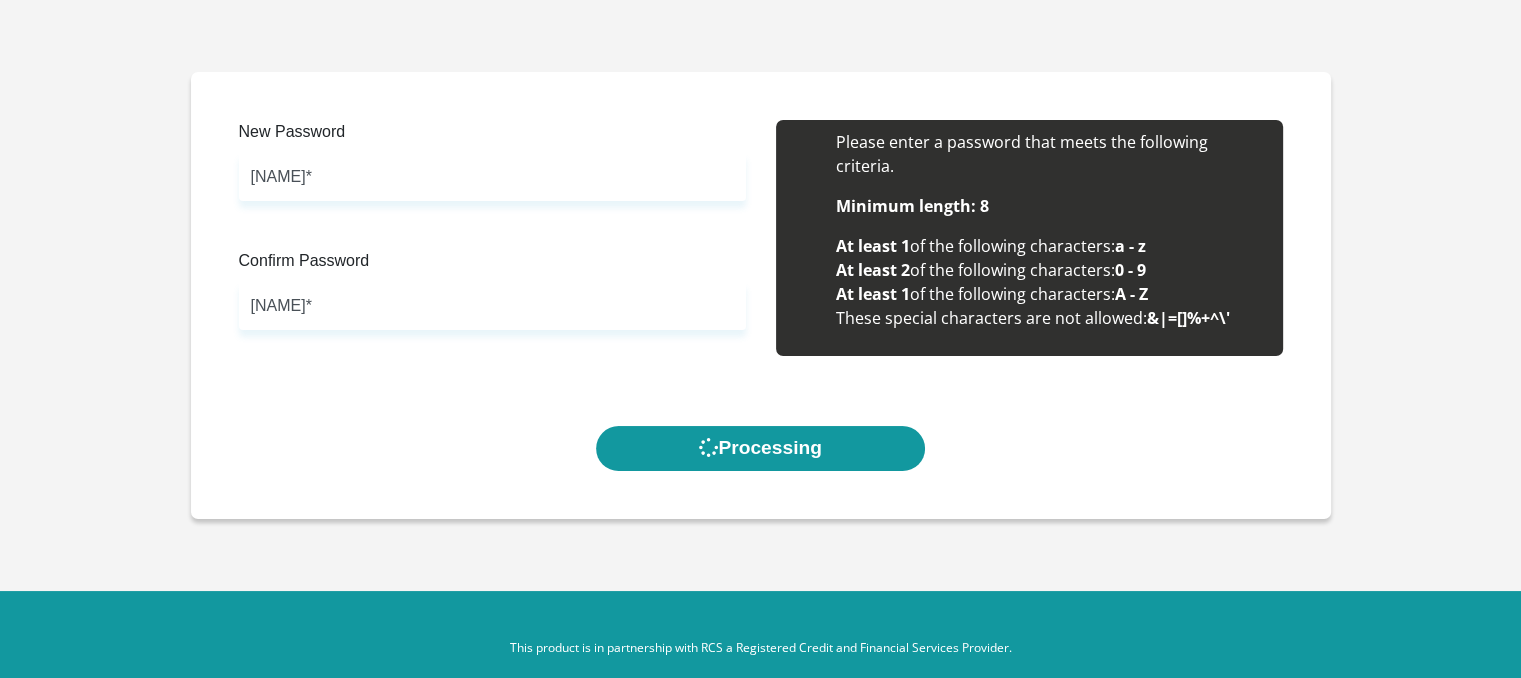 scroll, scrollTop: 0, scrollLeft: 0, axis: both 